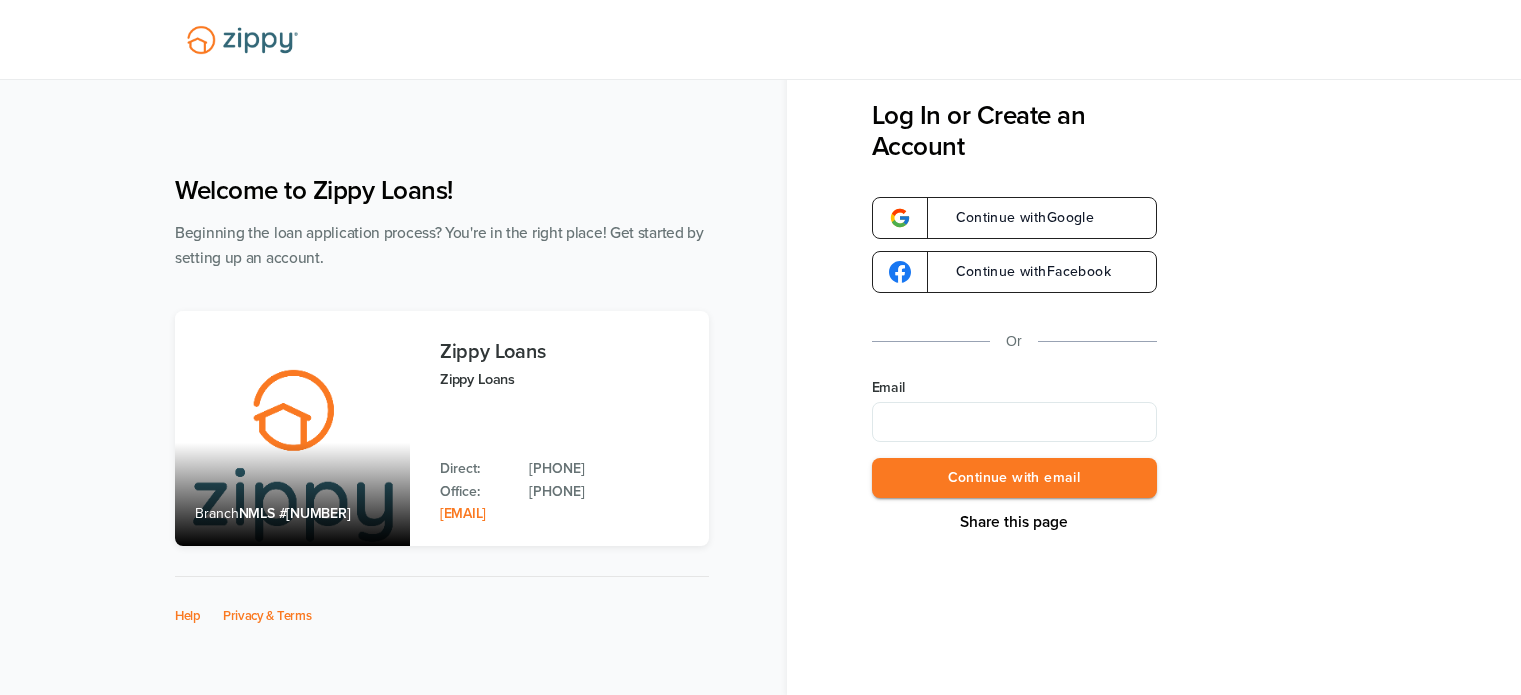 scroll, scrollTop: 0, scrollLeft: 0, axis: both 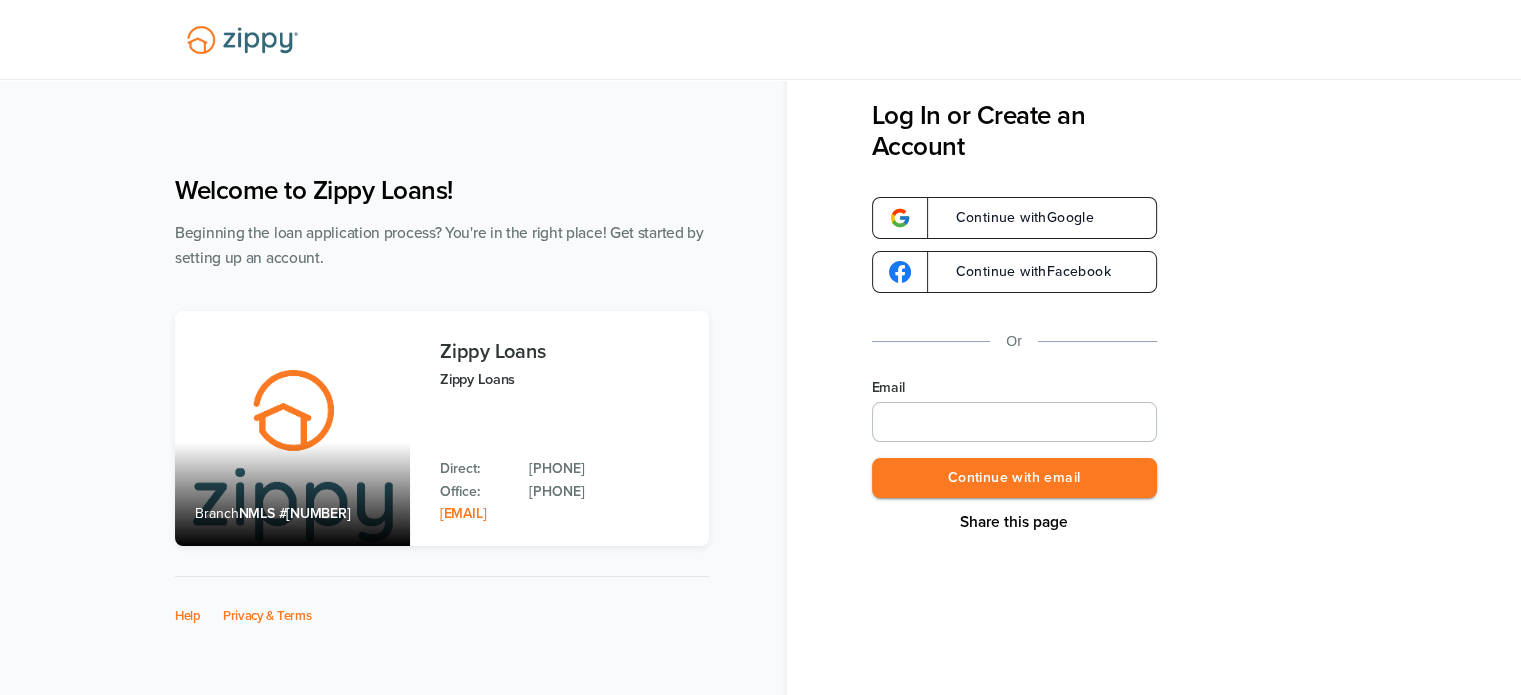 click on "Email" at bounding box center (1014, 422) 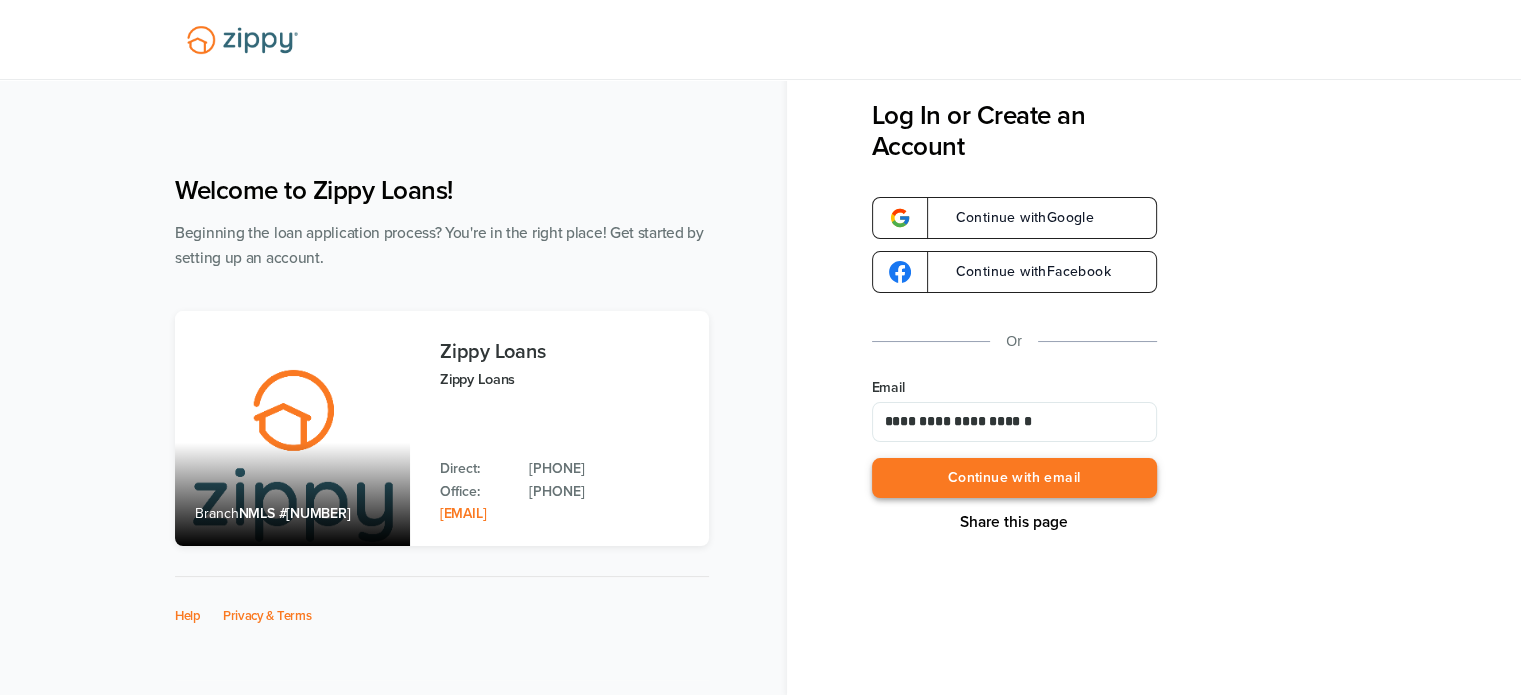 click on "Continue with email" at bounding box center (1014, 478) 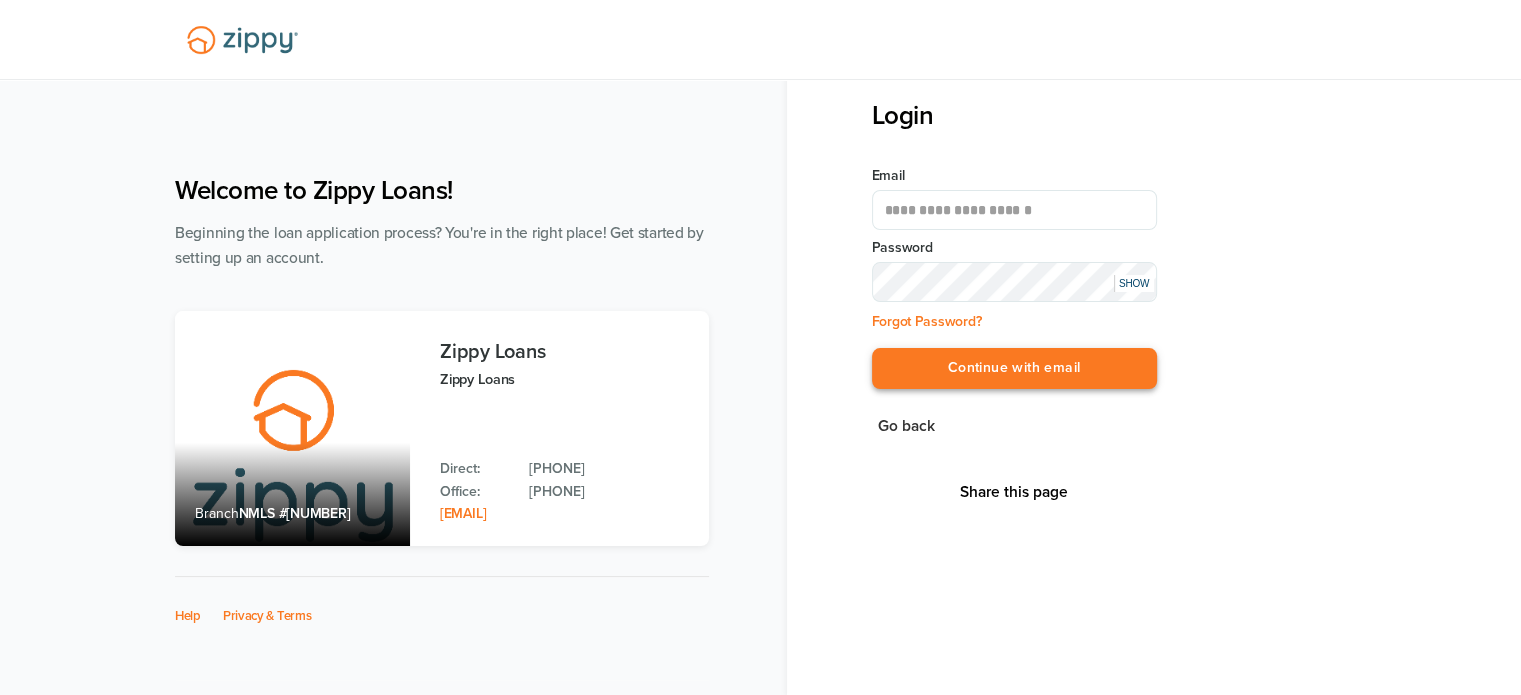 click on "Continue with email" at bounding box center (1014, 368) 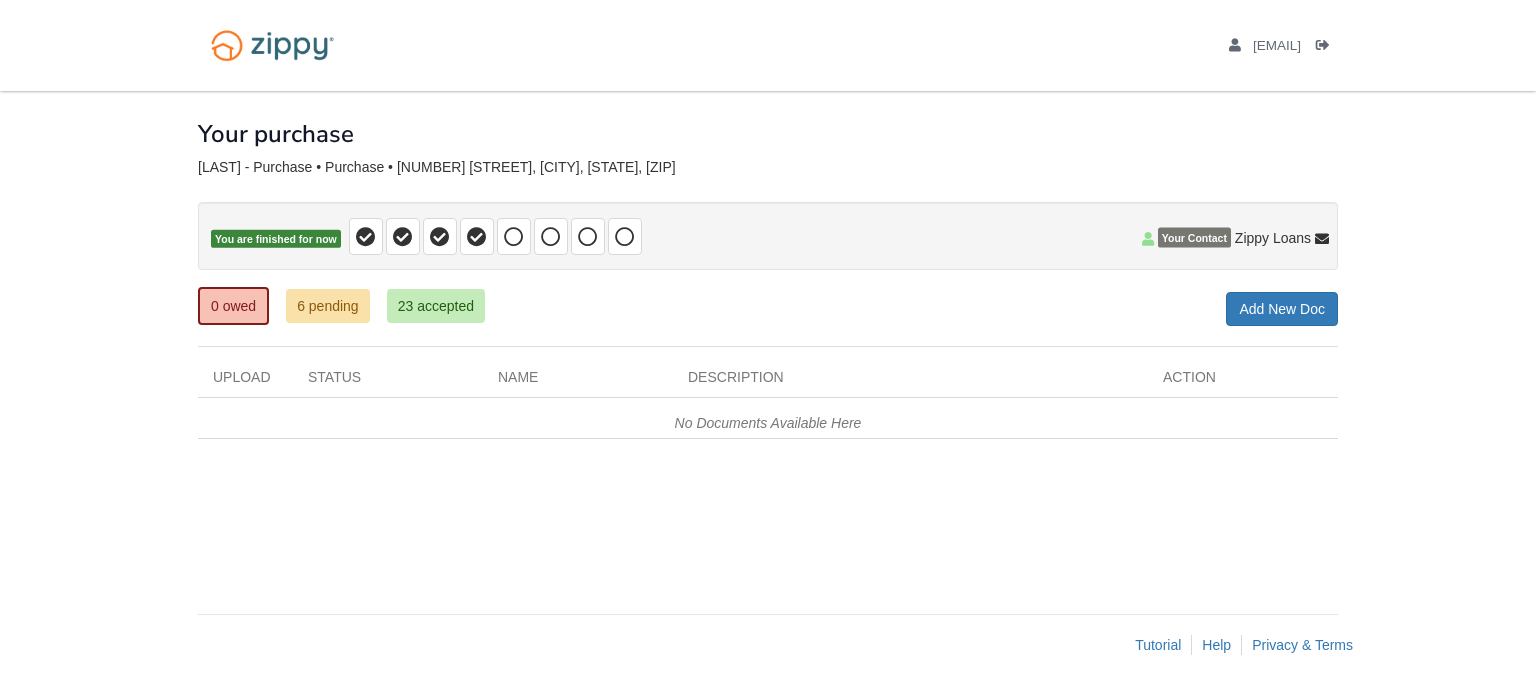 scroll, scrollTop: 0, scrollLeft: 0, axis: both 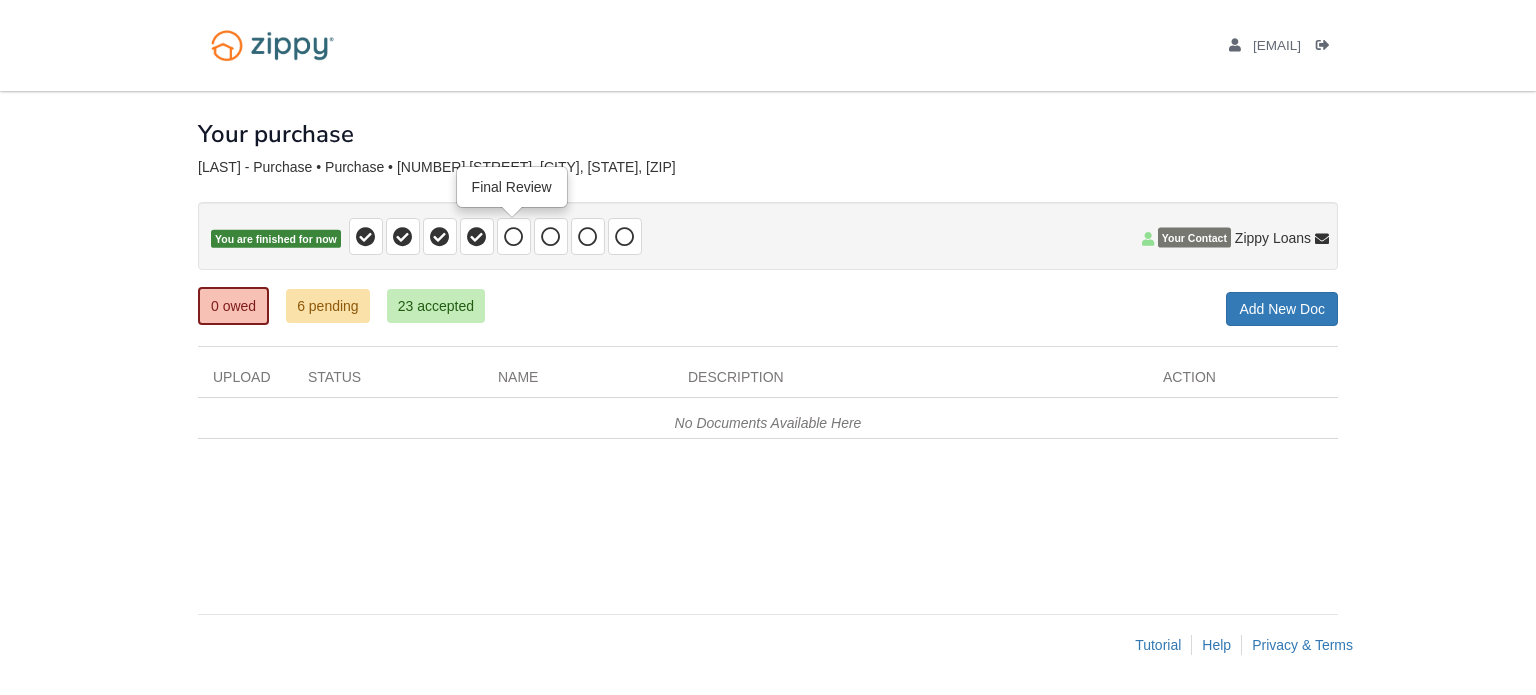 click at bounding box center (514, 237) 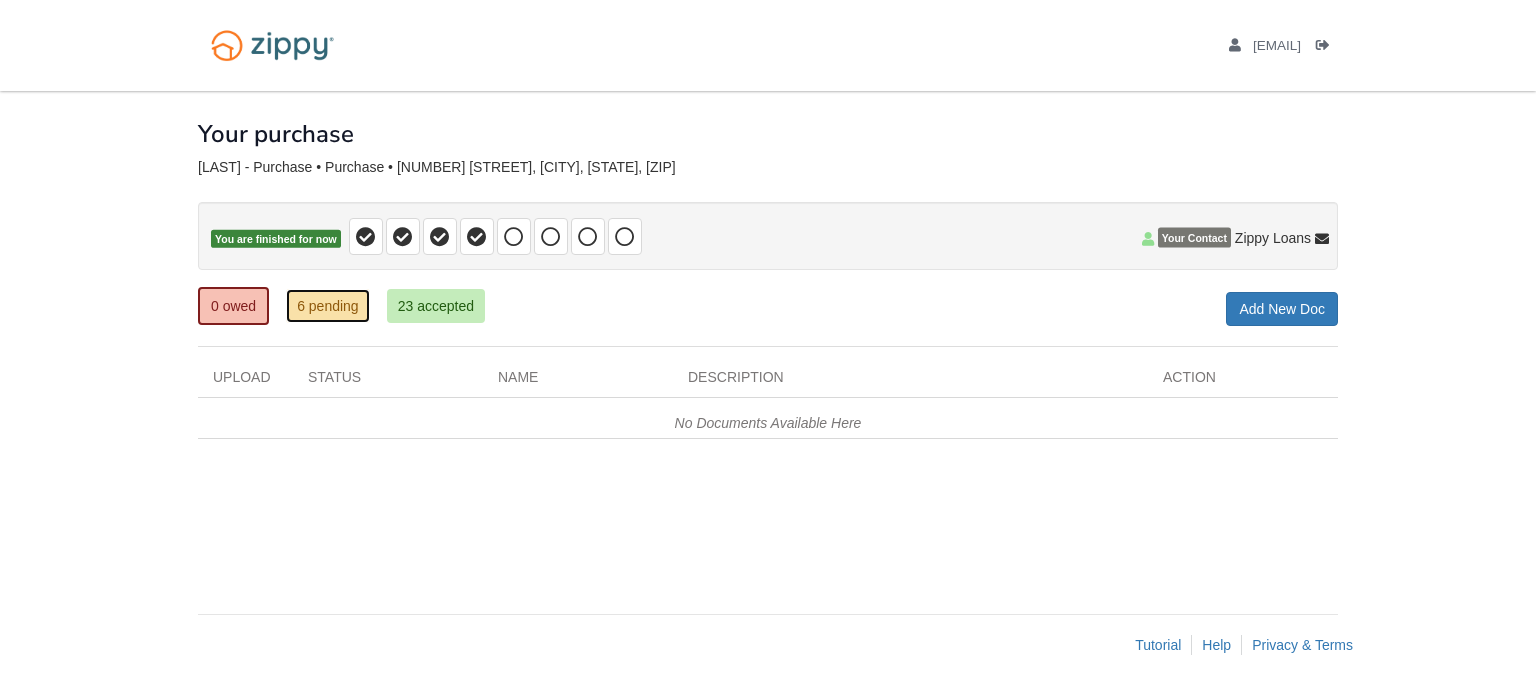 click on "6 pending" at bounding box center [328, 306] 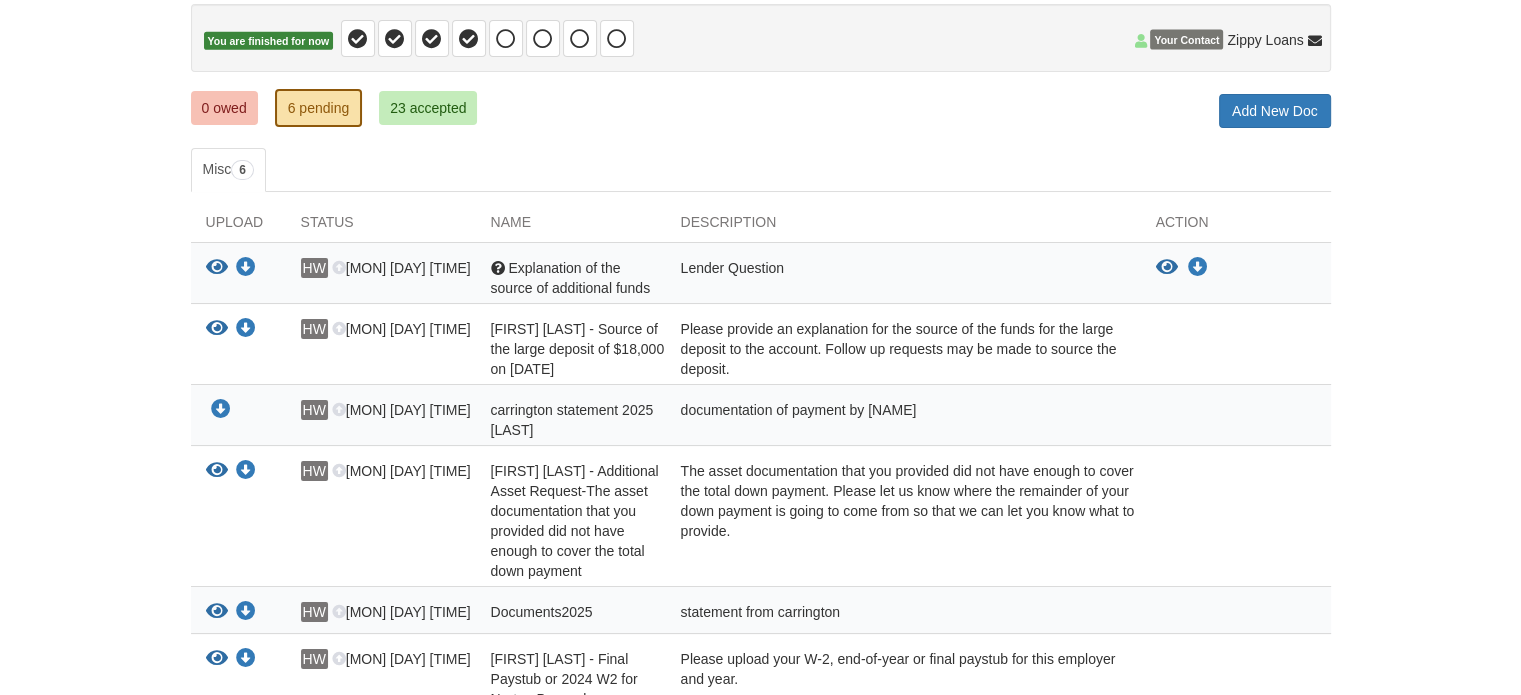 scroll, scrollTop: 0, scrollLeft: 0, axis: both 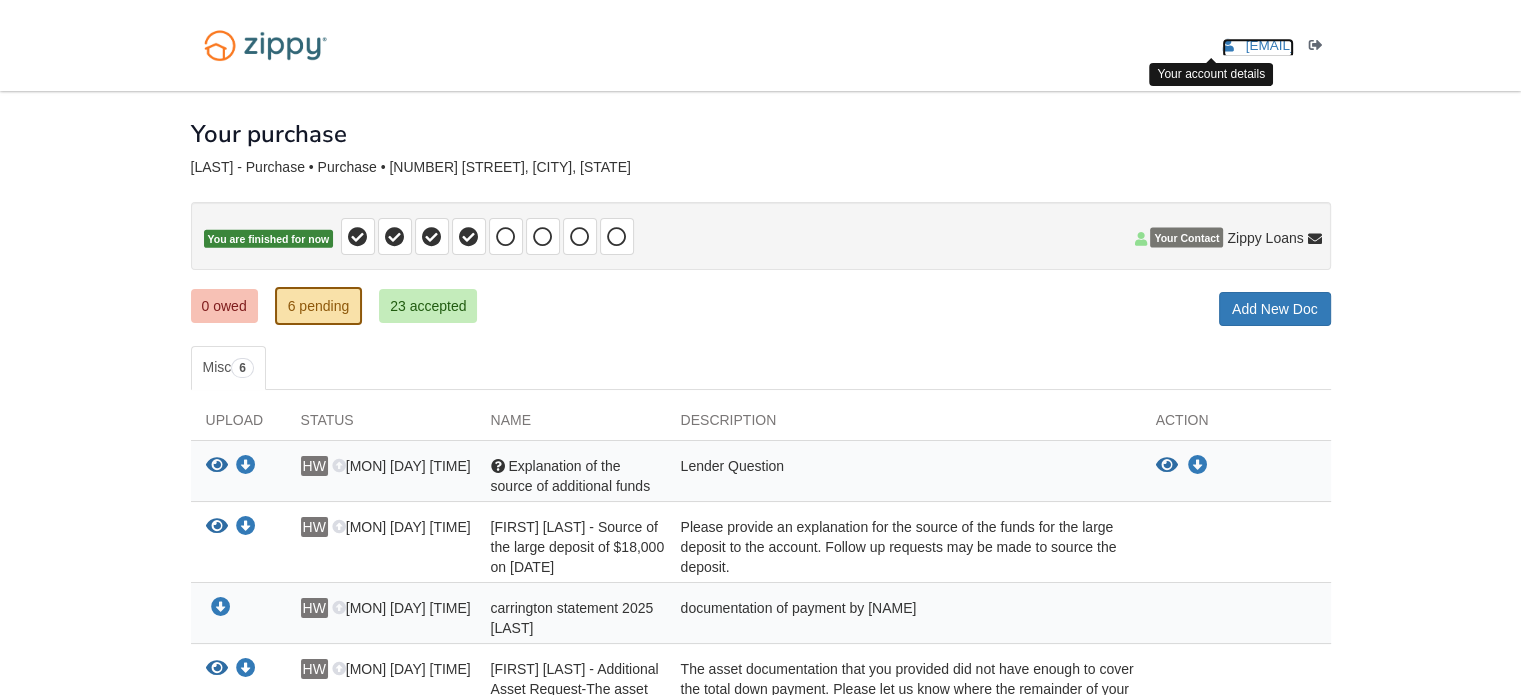 click on "[EMAIL]" at bounding box center (1269, 45) 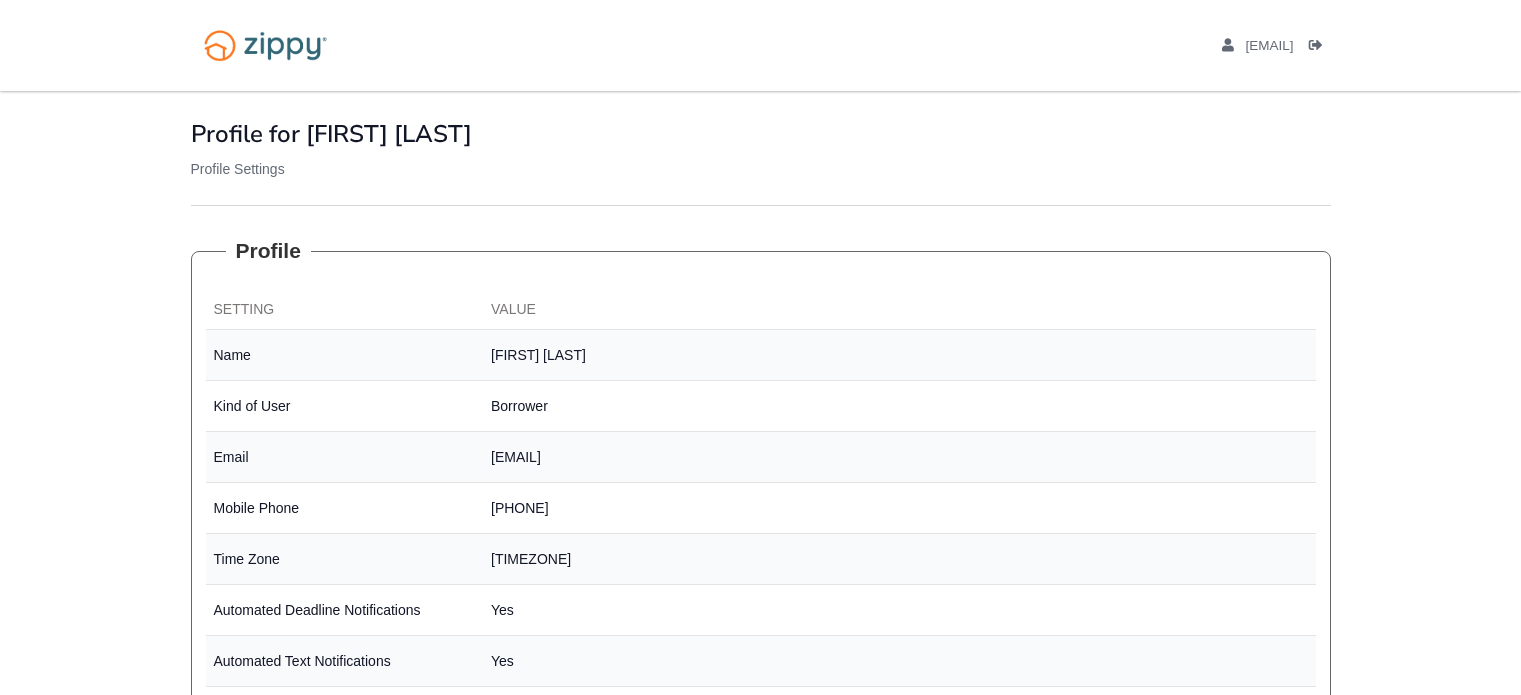 scroll, scrollTop: 0, scrollLeft: 0, axis: both 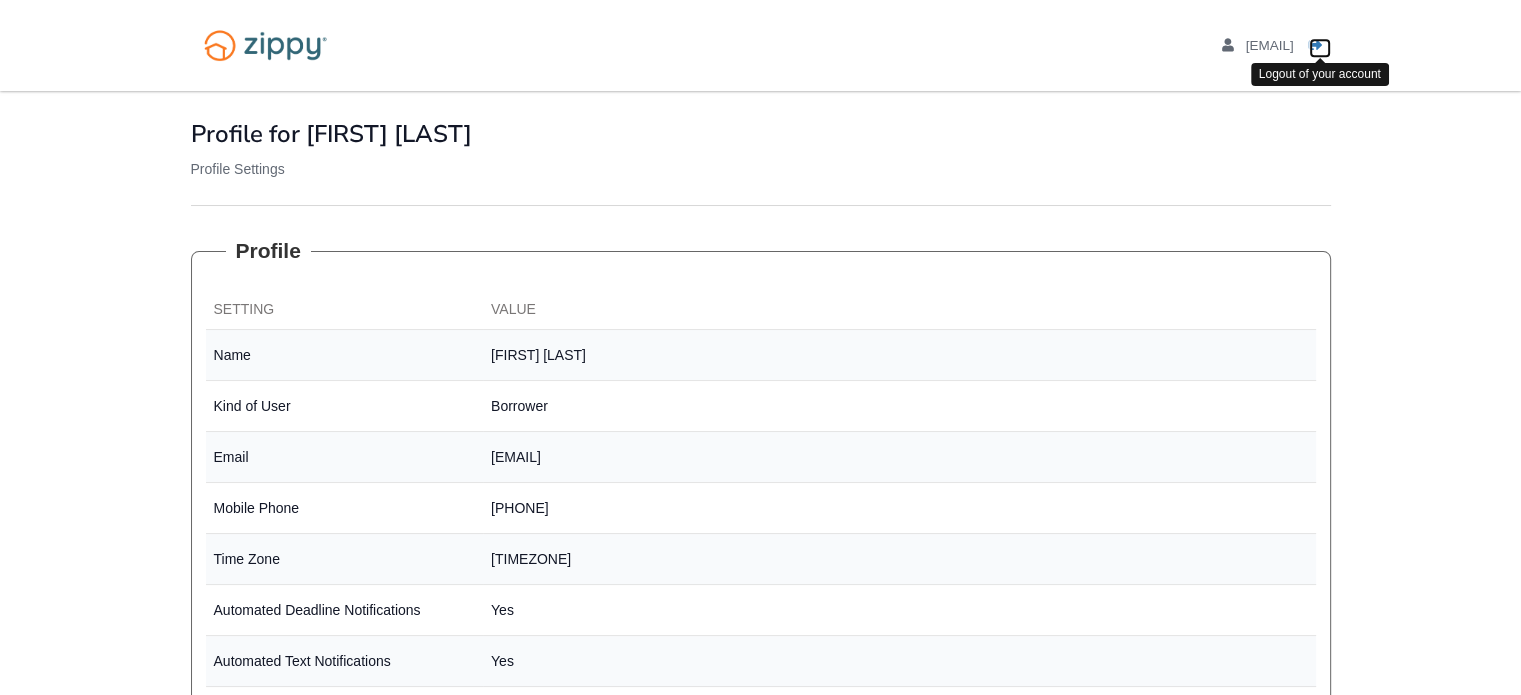 click at bounding box center [1316, 46] 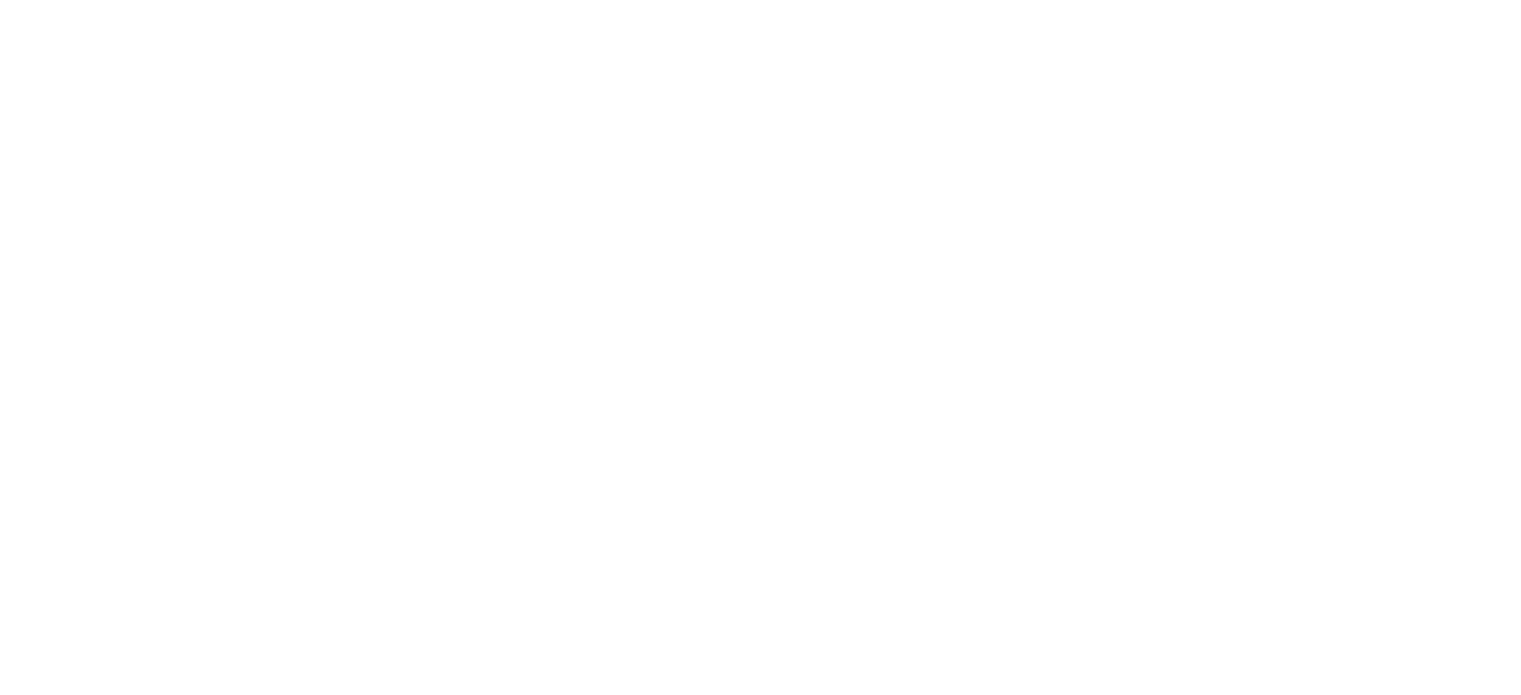 scroll, scrollTop: 0, scrollLeft: 0, axis: both 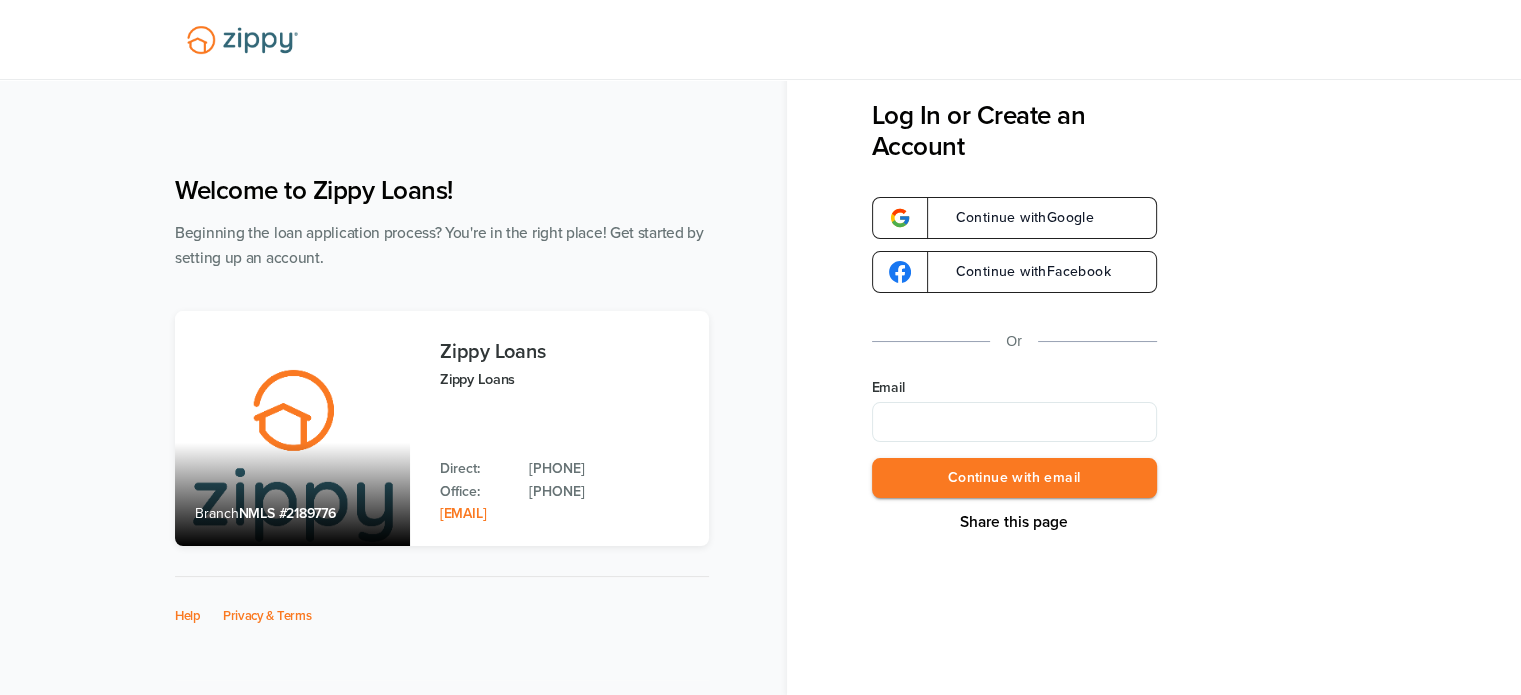 click on "Email" at bounding box center (1014, 422) 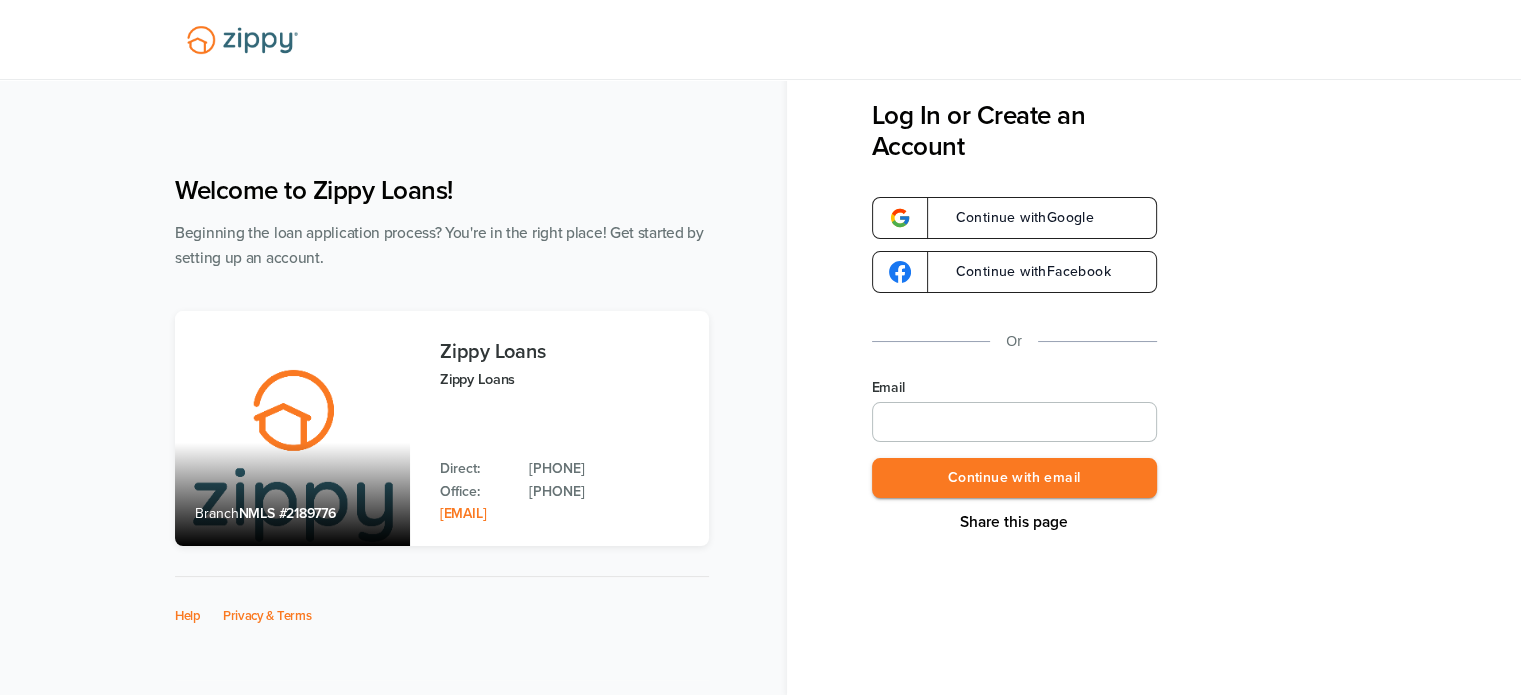 type on "**********" 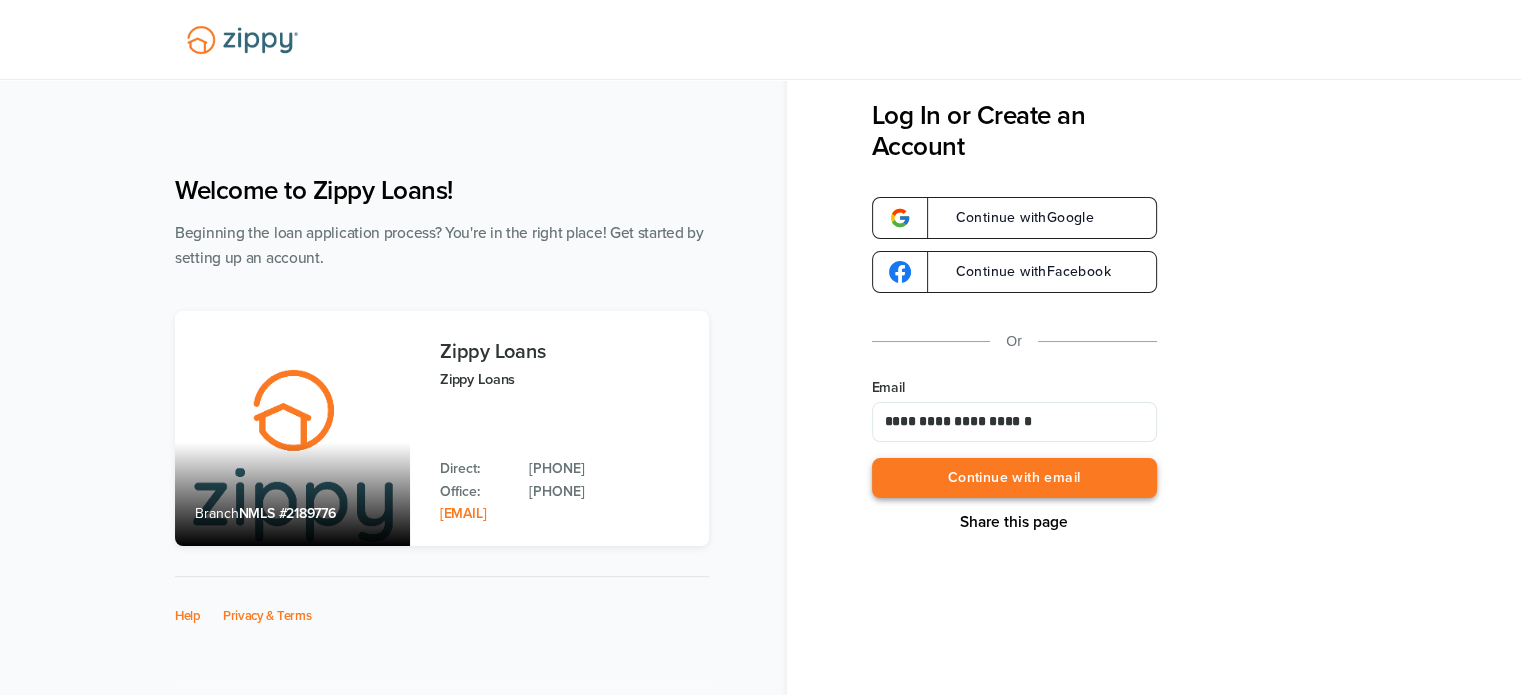 click on "Continue with email" at bounding box center [1014, 478] 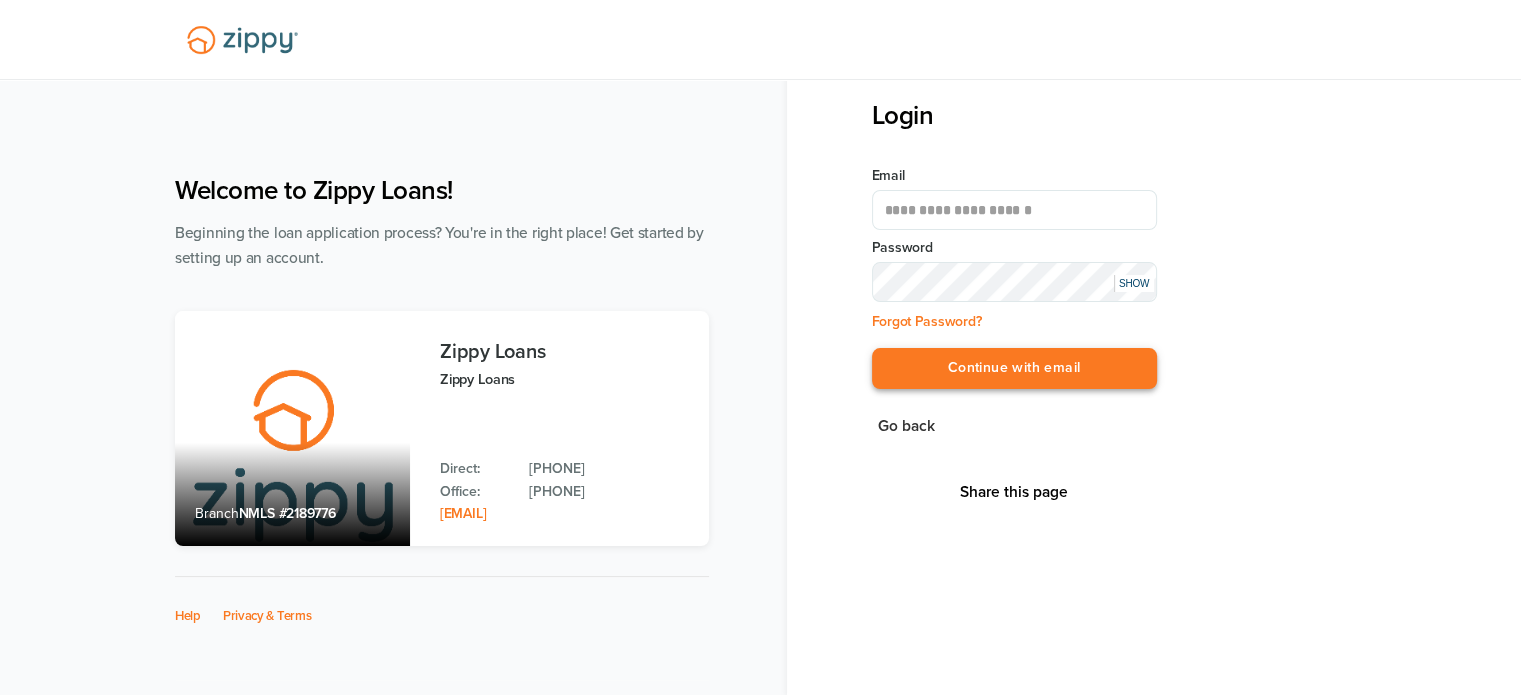 click on "Continue with email" at bounding box center (1014, 368) 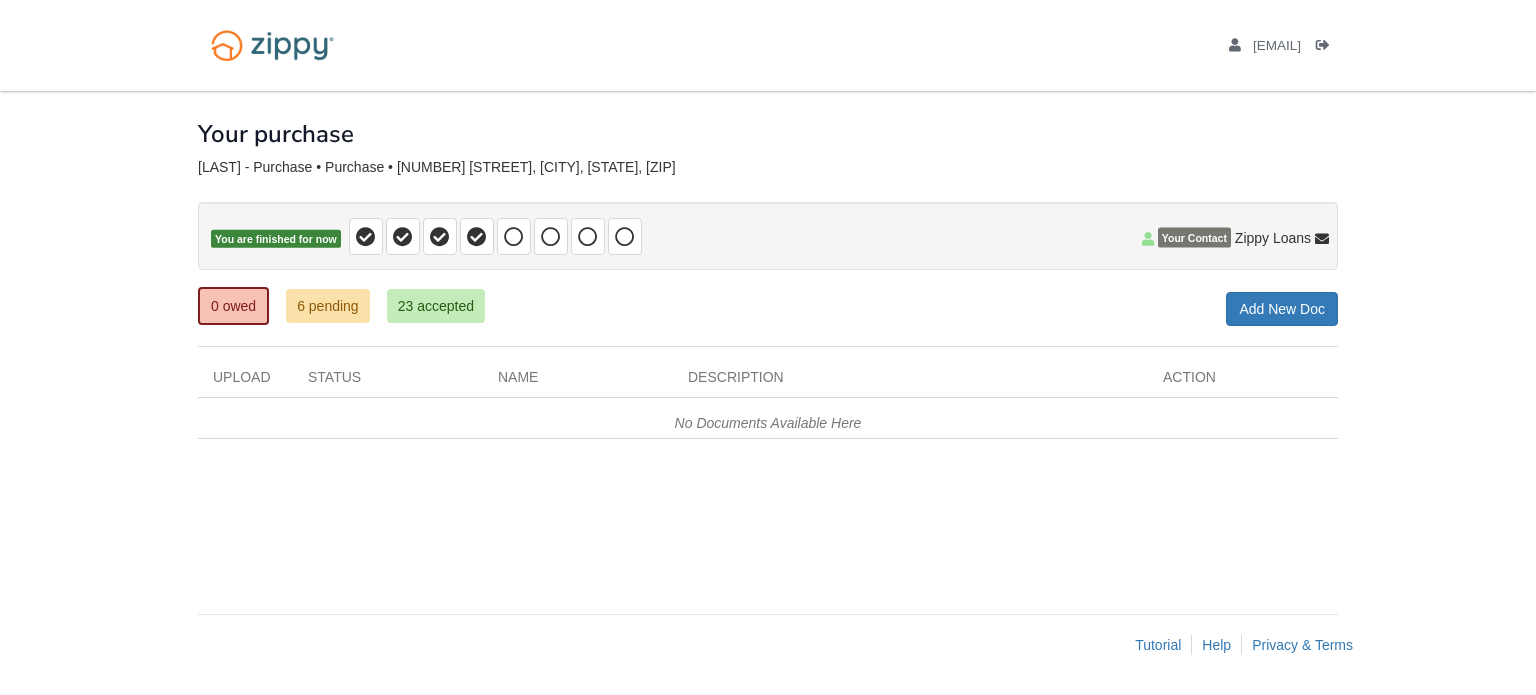 scroll, scrollTop: 0, scrollLeft: 0, axis: both 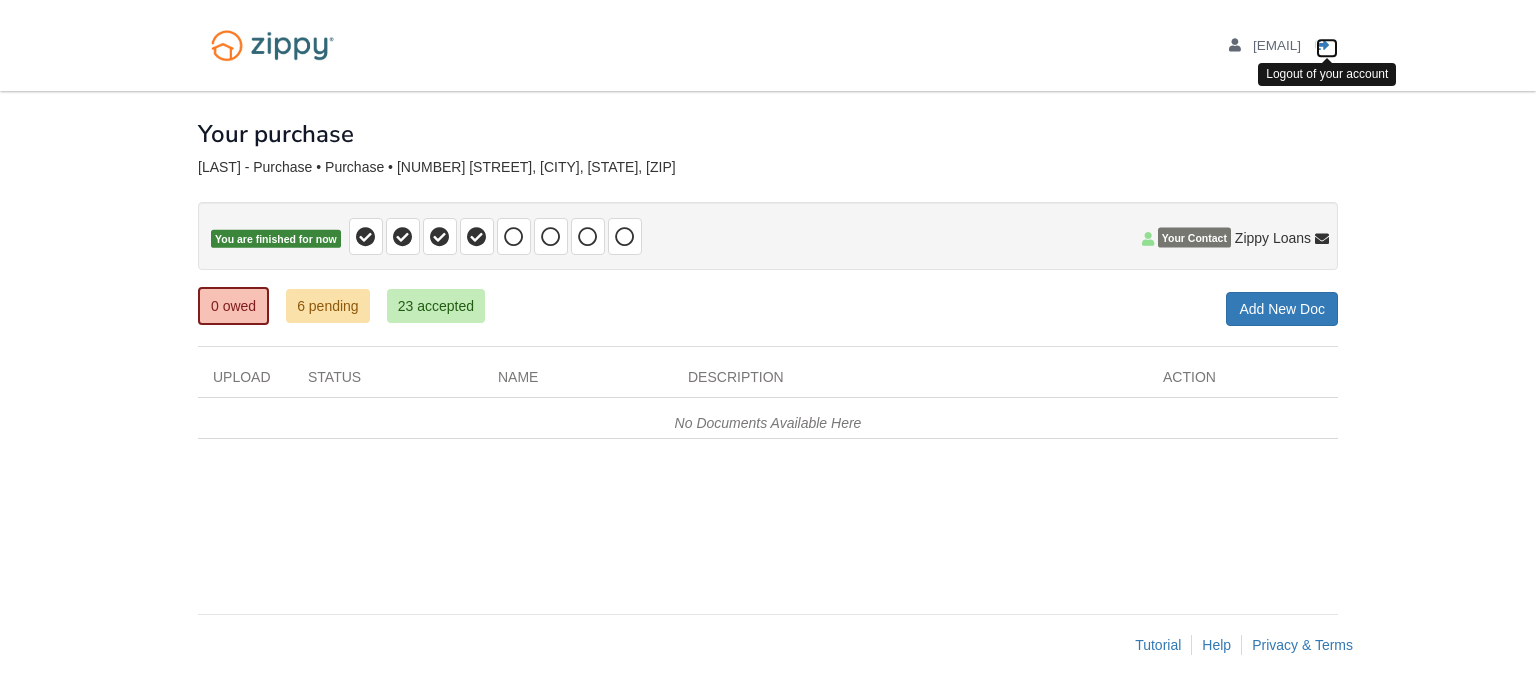 click on "Logout" at bounding box center (1327, 48) 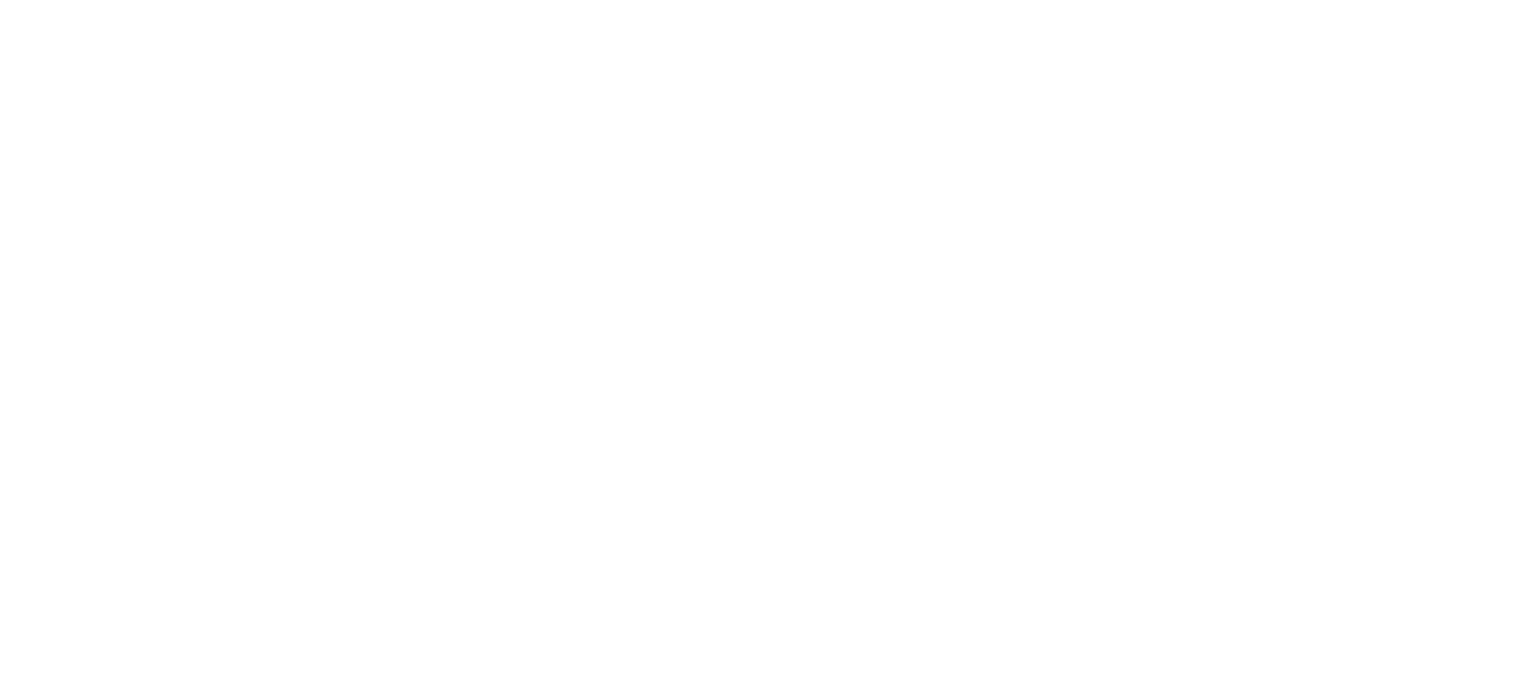 scroll, scrollTop: 0, scrollLeft: 0, axis: both 